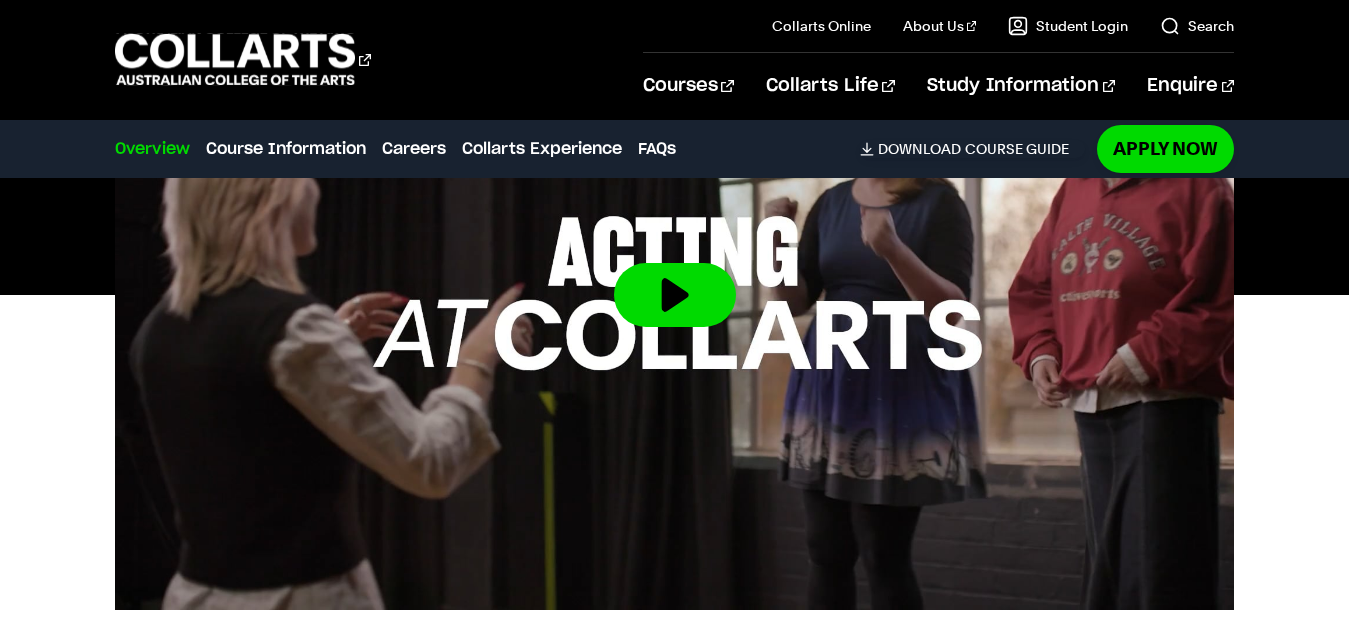 scroll, scrollTop: 1114, scrollLeft: 0, axis: vertical 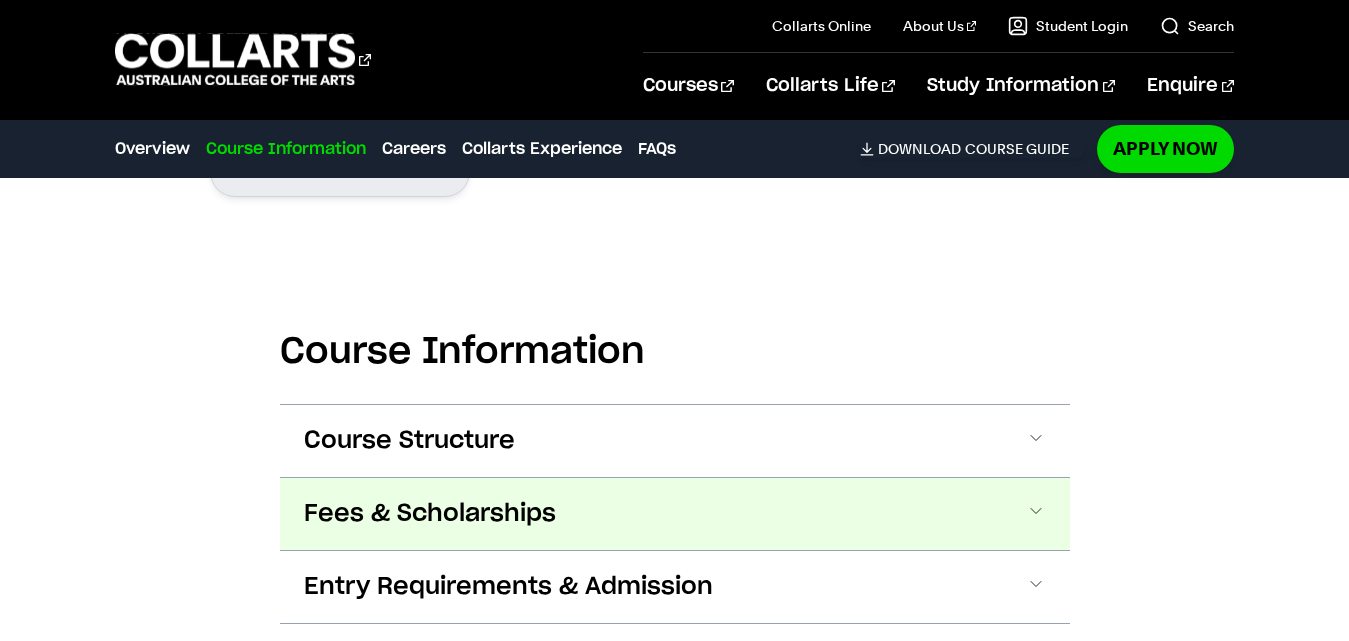 click on "Fees & Scholarships" at bounding box center [675, 514] 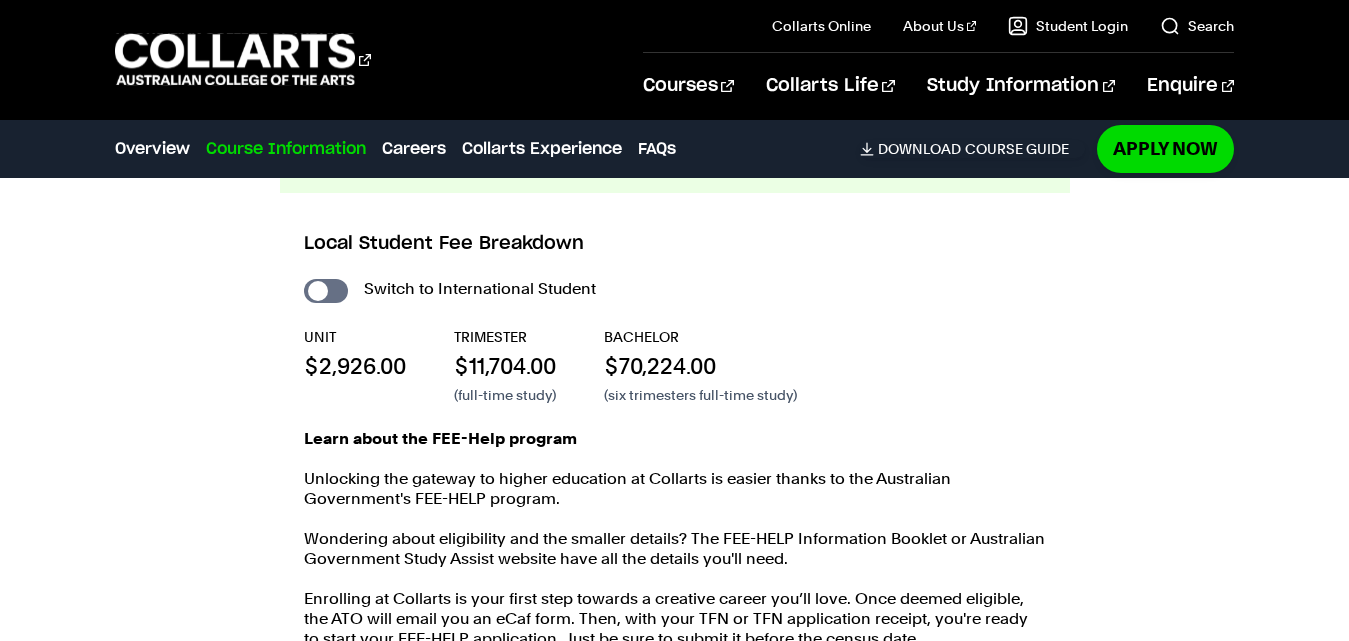 scroll, scrollTop: 2077, scrollLeft: 0, axis: vertical 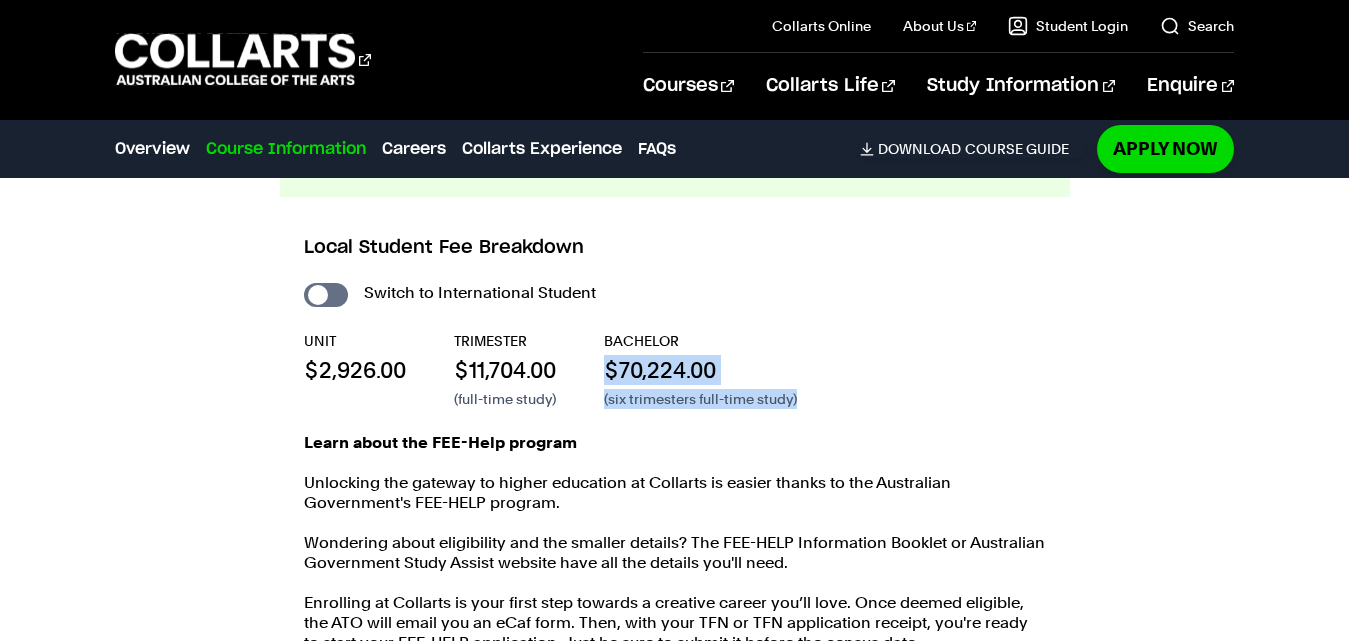 drag, startPoint x: 809, startPoint y: 398, endPoint x: 607, endPoint y: 374, distance: 203.42075 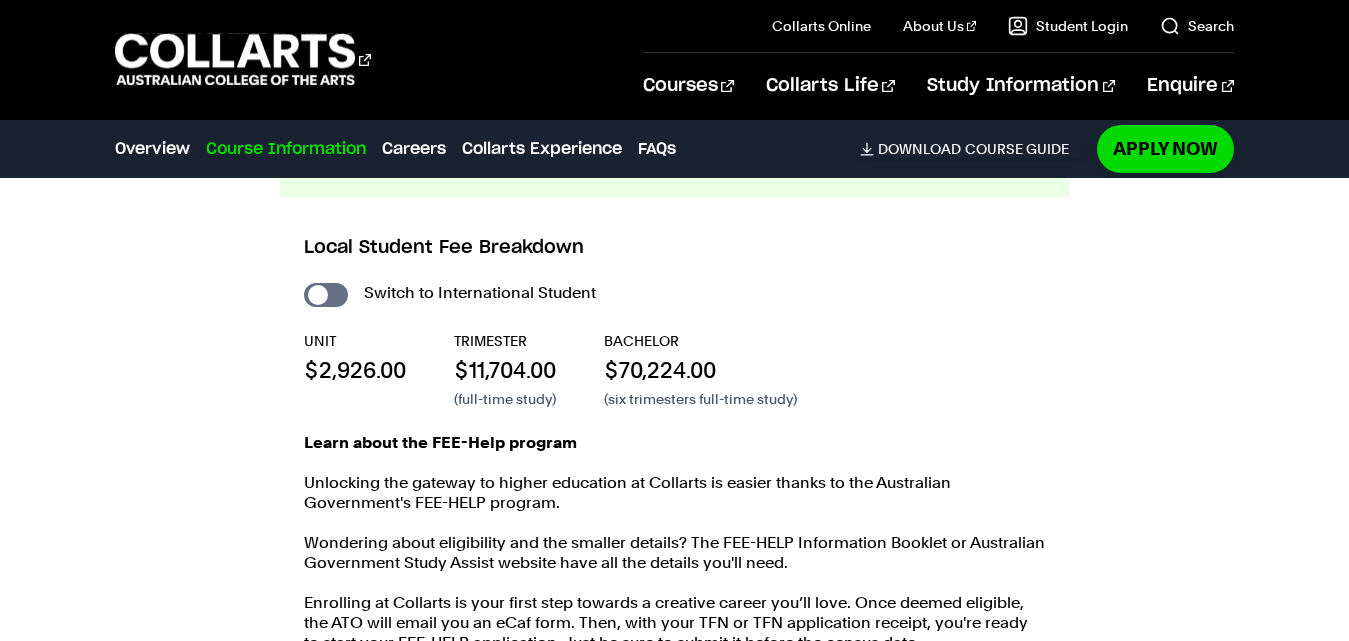 click on "Learn about the FEE-Help program
Unlocking the gateway to higher education at Collarts is easier thanks to the Australian Government's FEE-HELP program.
Wondering about eligibility and the smaller details? The FEE-HELP Information Booklet or Australian Government Study Assist website have all the details you'll need.
Enrolling at Collarts is your first step towards a creative career you’ll love. Once deemed eligible, the ATO will email you an eCaf form. Then, with your TFN or TFN application receipt, you're ready to start your FEE-HELP application. Just be sure to submit it before the census date.
Note:  You only incur debt for the subjects you're enrolled in post-census date." at bounding box center [675, 573] 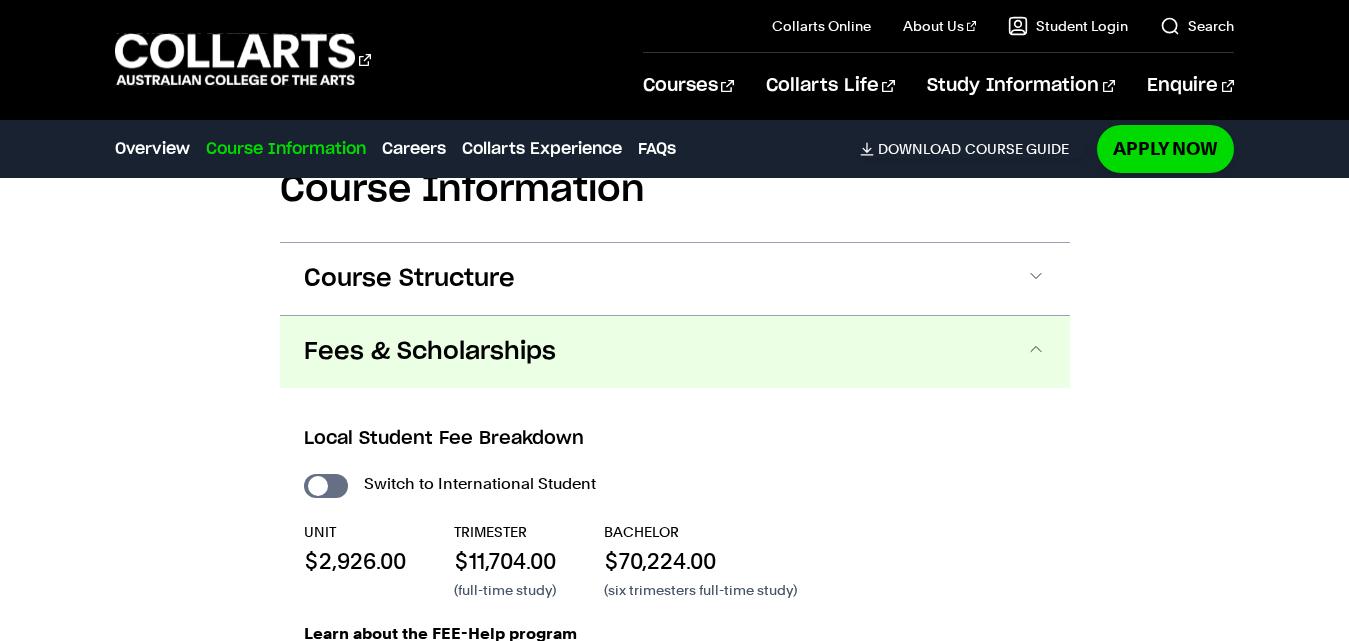 scroll, scrollTop: 1885, scrollLeft: 0, axis: vertical 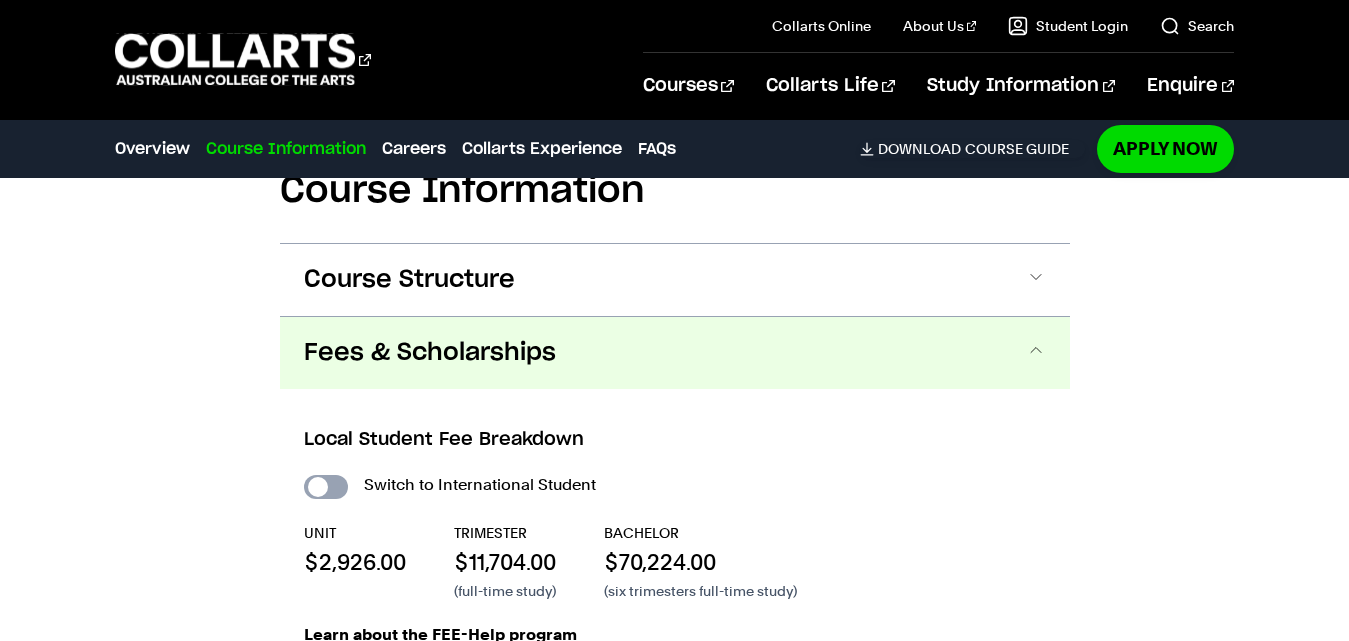 click on "International Student" at bounding box center (326, 487) 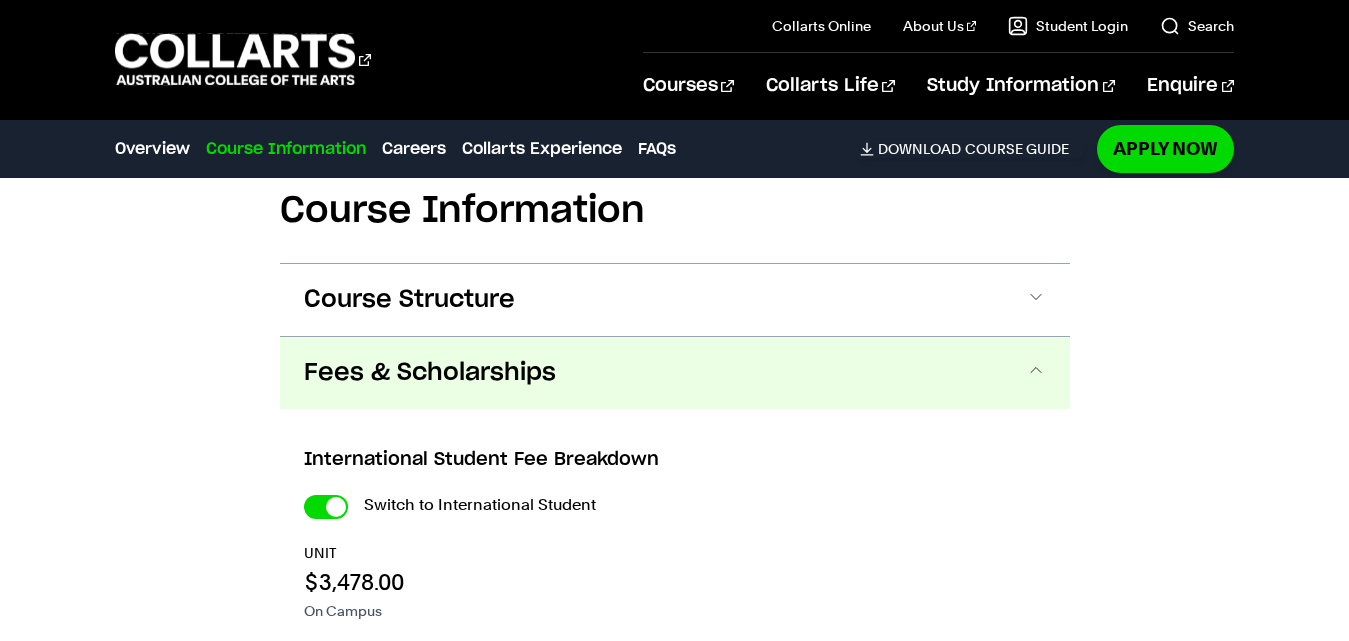 checkbox on "true" 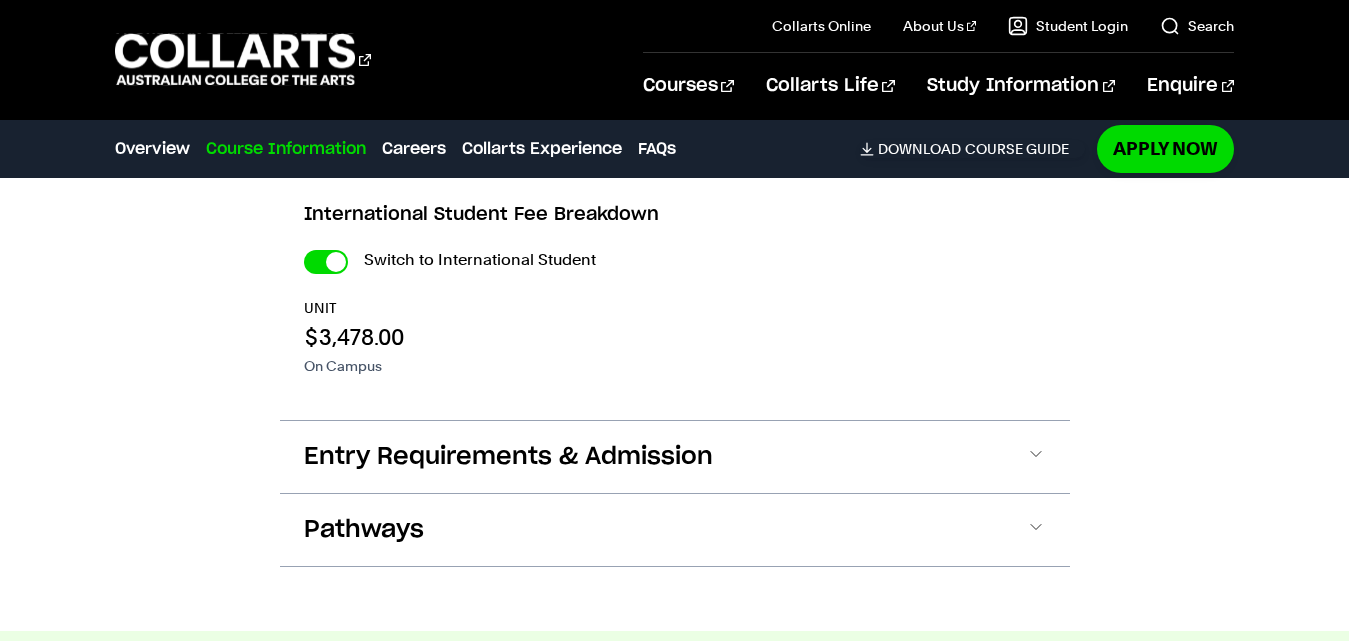 scroll, scrollTop: 2115, scrollLeft: 0, axis: vertical 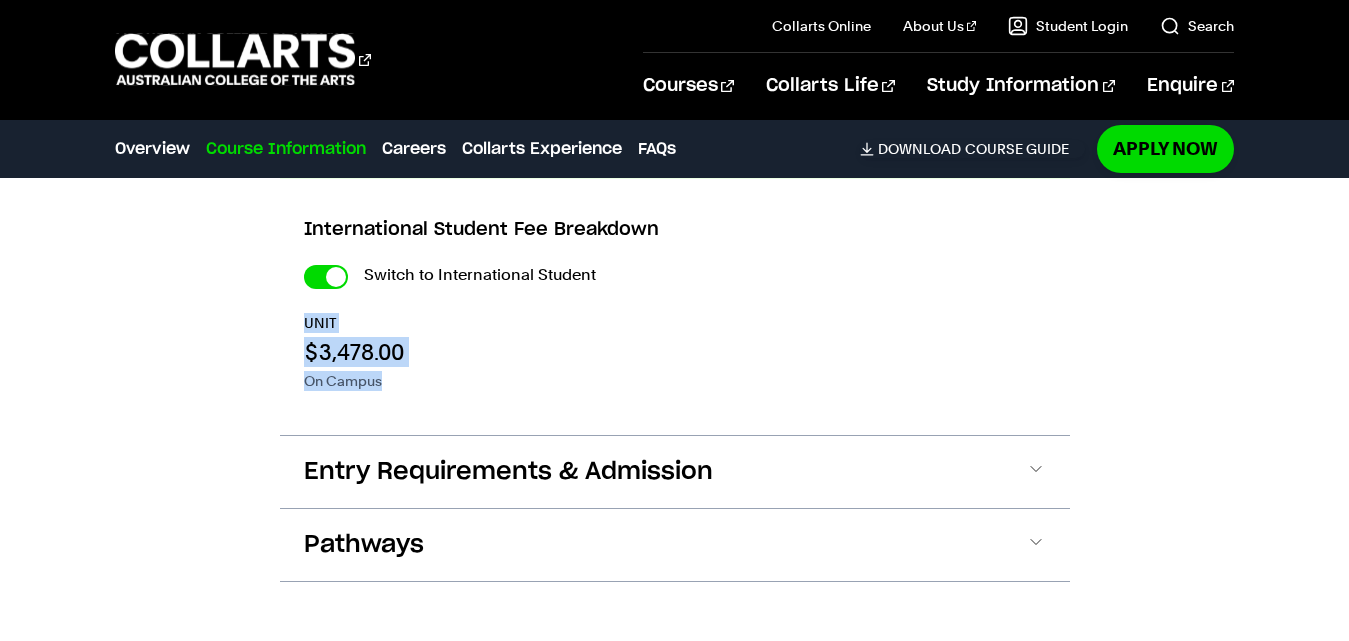 drag, startPoint x: 421, startPoint y: 377, endPoint x: 300, endPoint y: 331, distance: 129.44884 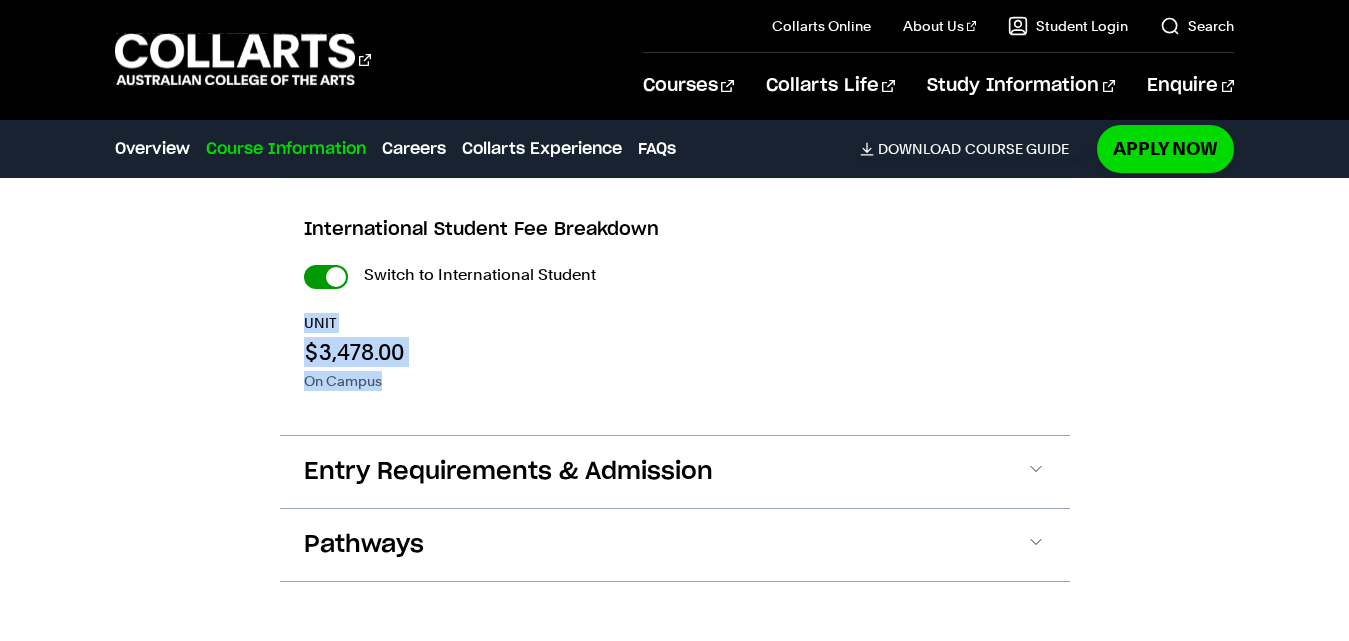 click on "International Student" at bounding box center (0, 0) 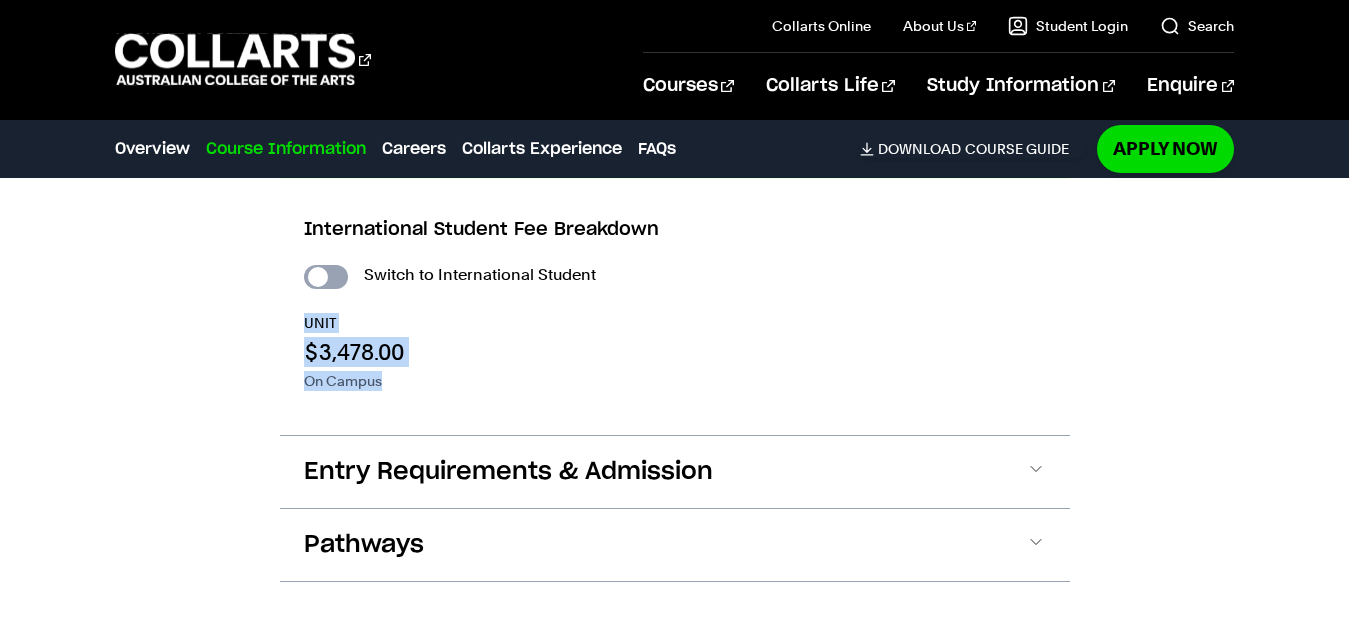 checkbox on "false" 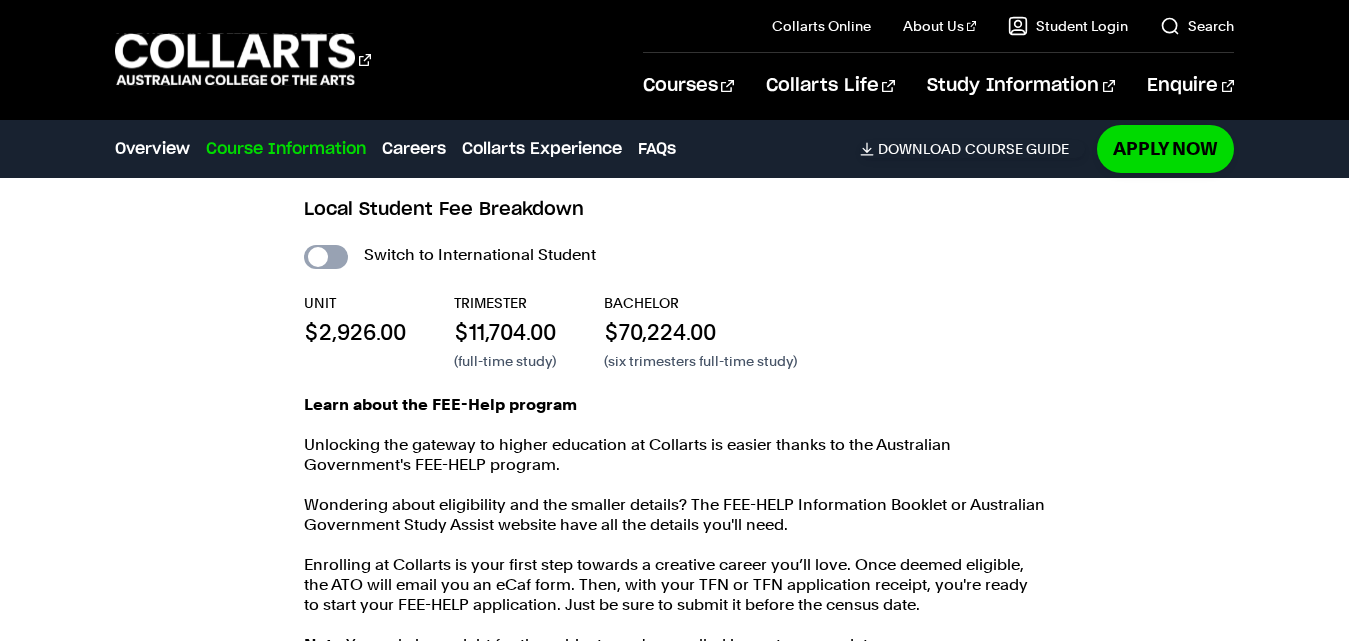 click on "International Student" at bounding box center (326, 257) 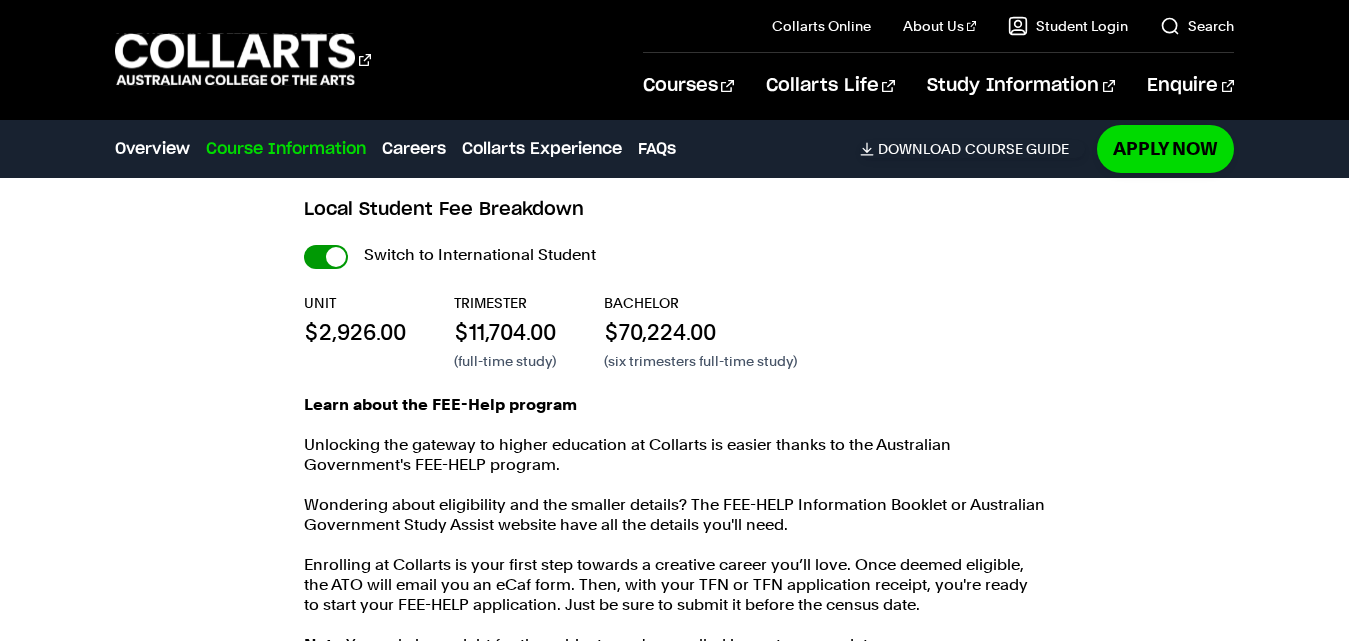 checkbox on "true" 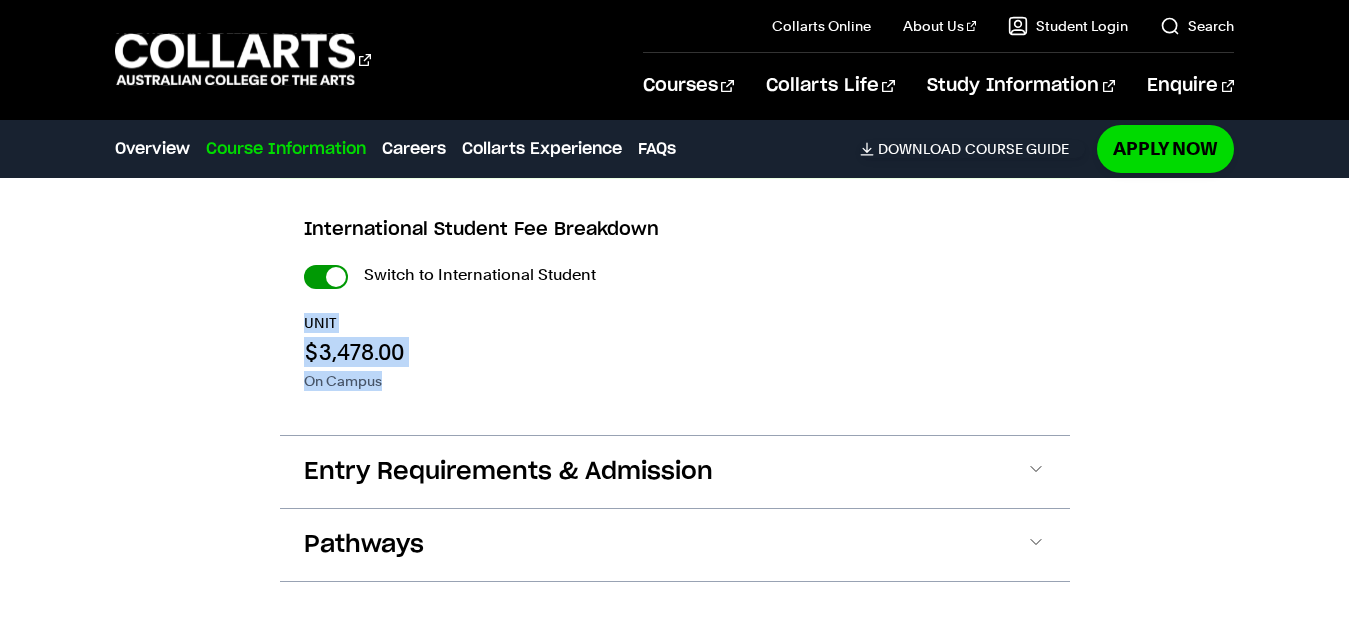 click on "International Student" at bounding box center [0, 0] 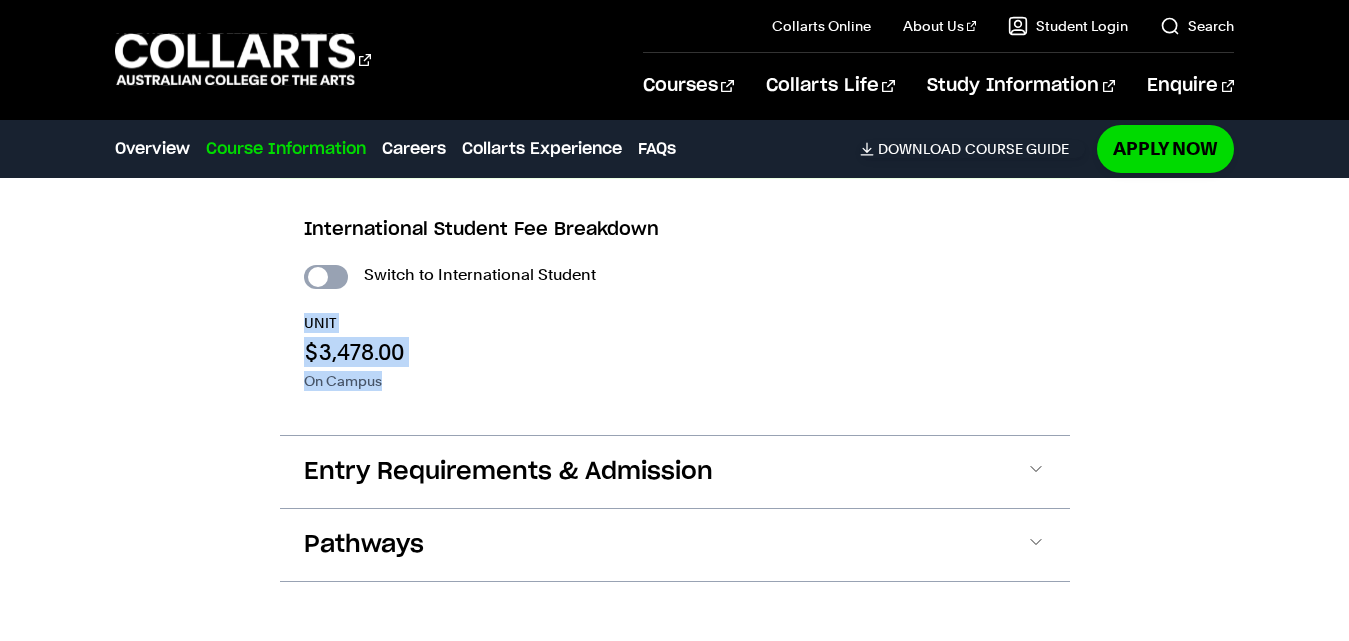 checkbox on "false" 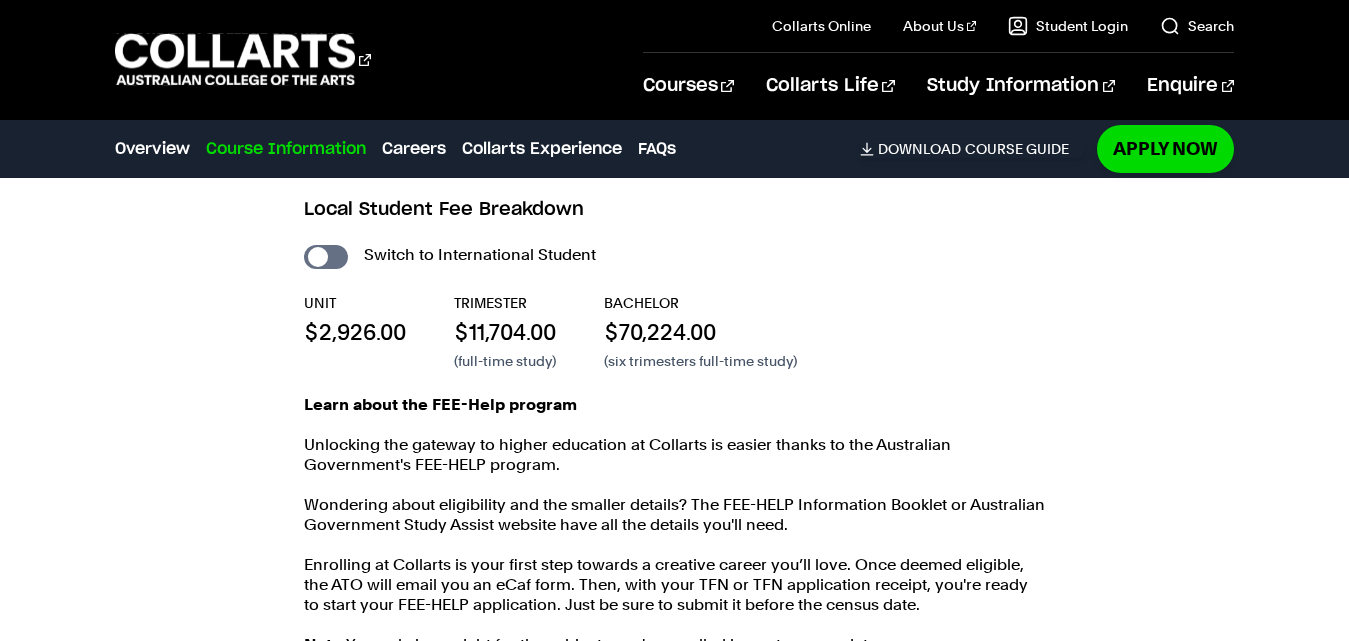 click on "International Student" at bounding box center (326, 257) 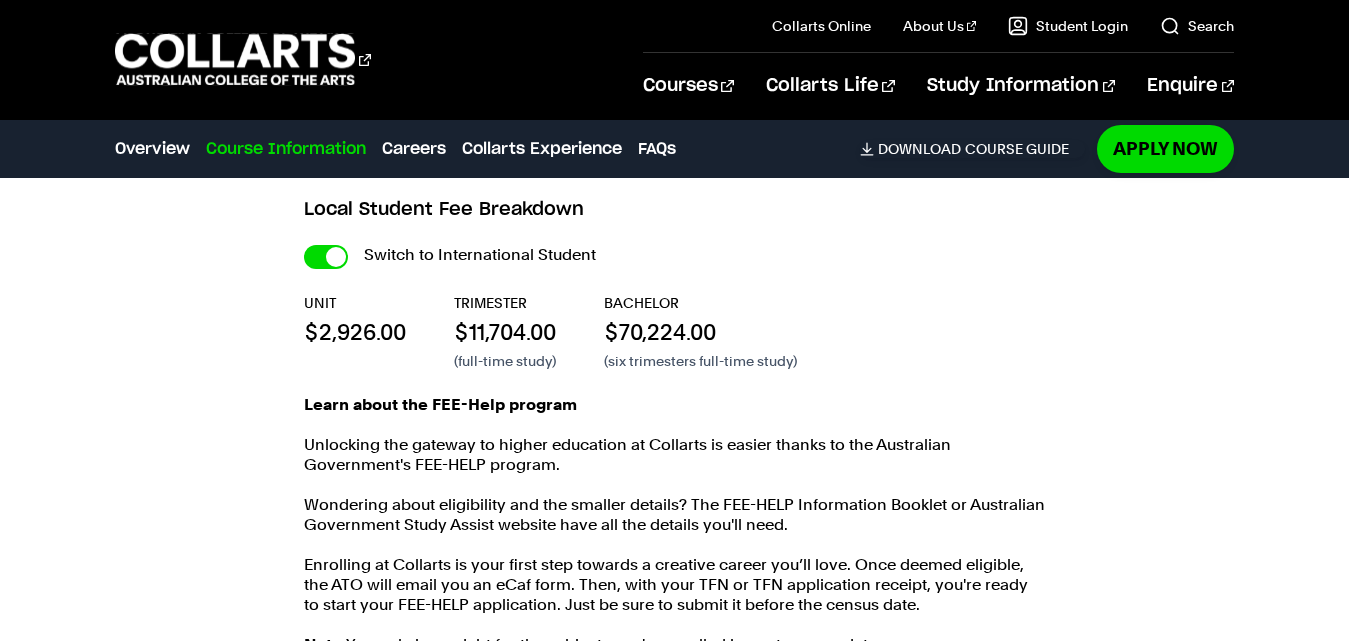 checkbox on "true" 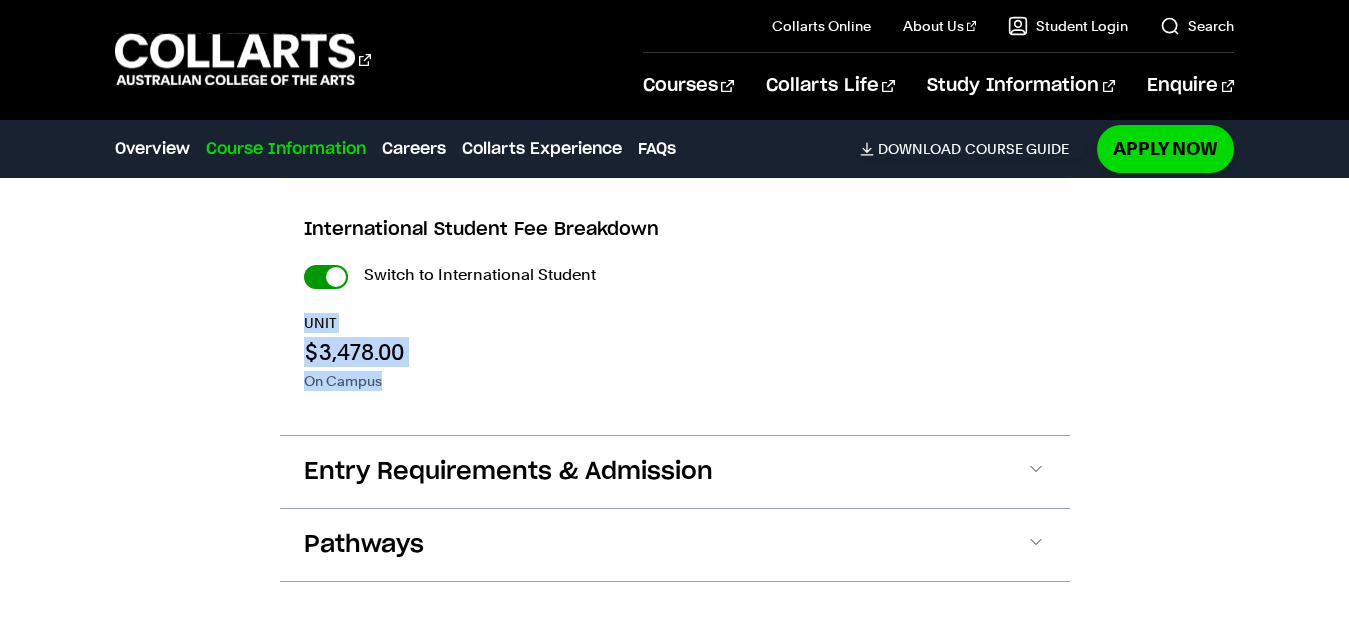 click on "International Student" at bounding box center [0, 0] 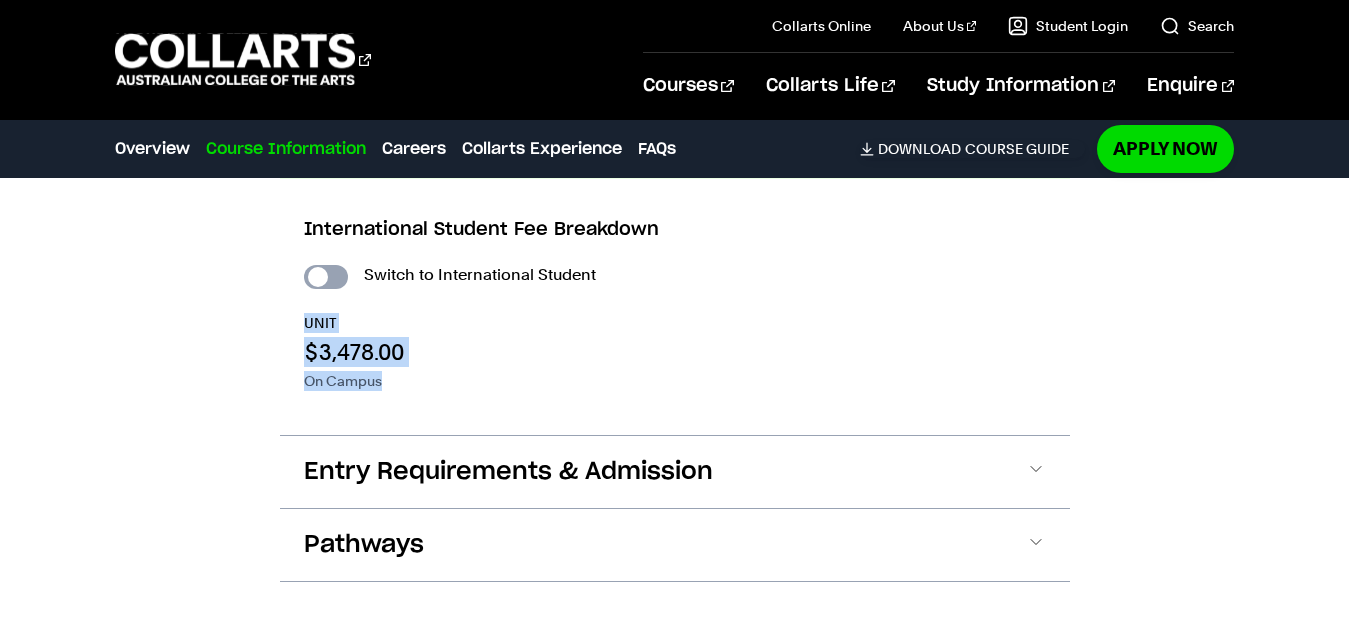 checkbox on "false" 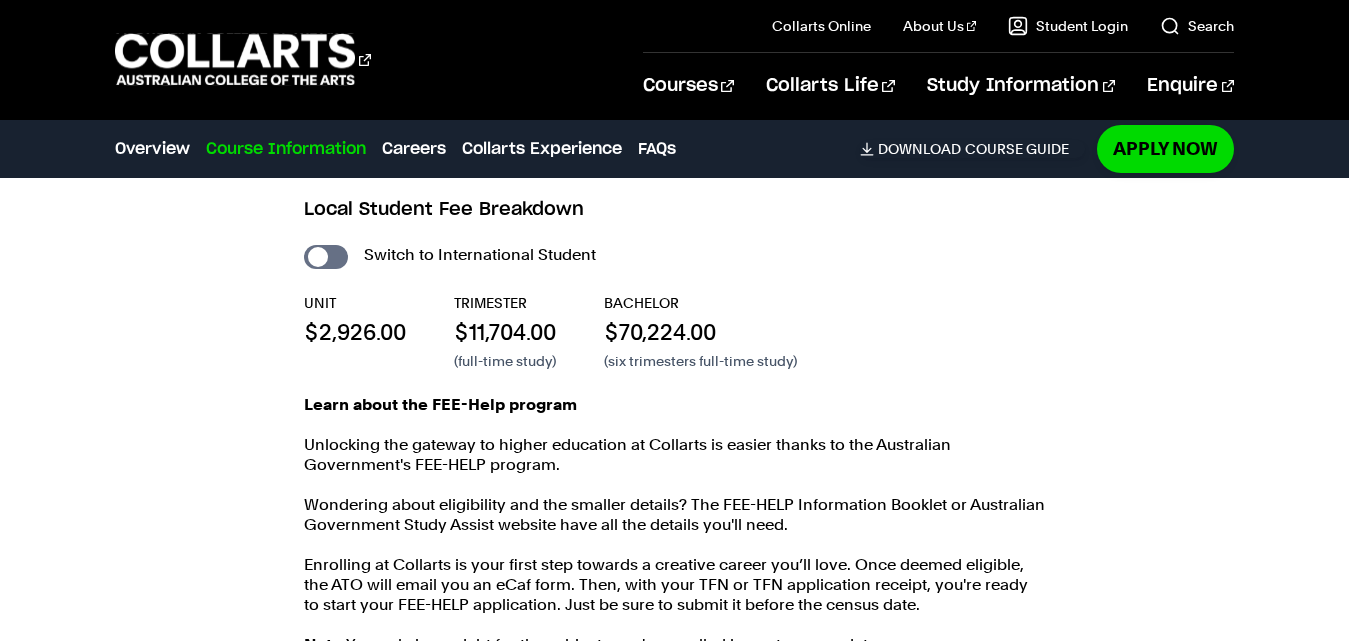 click on "International Student" at bounding box center [326, 257] 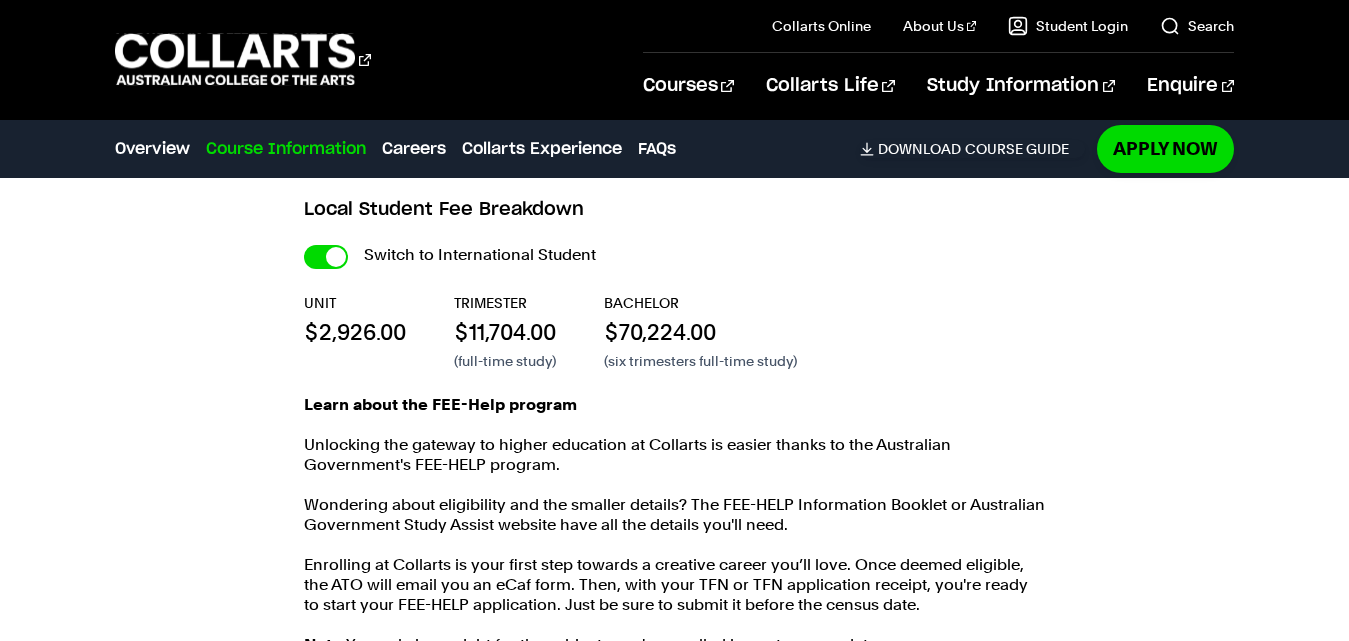 checkbox on "true" 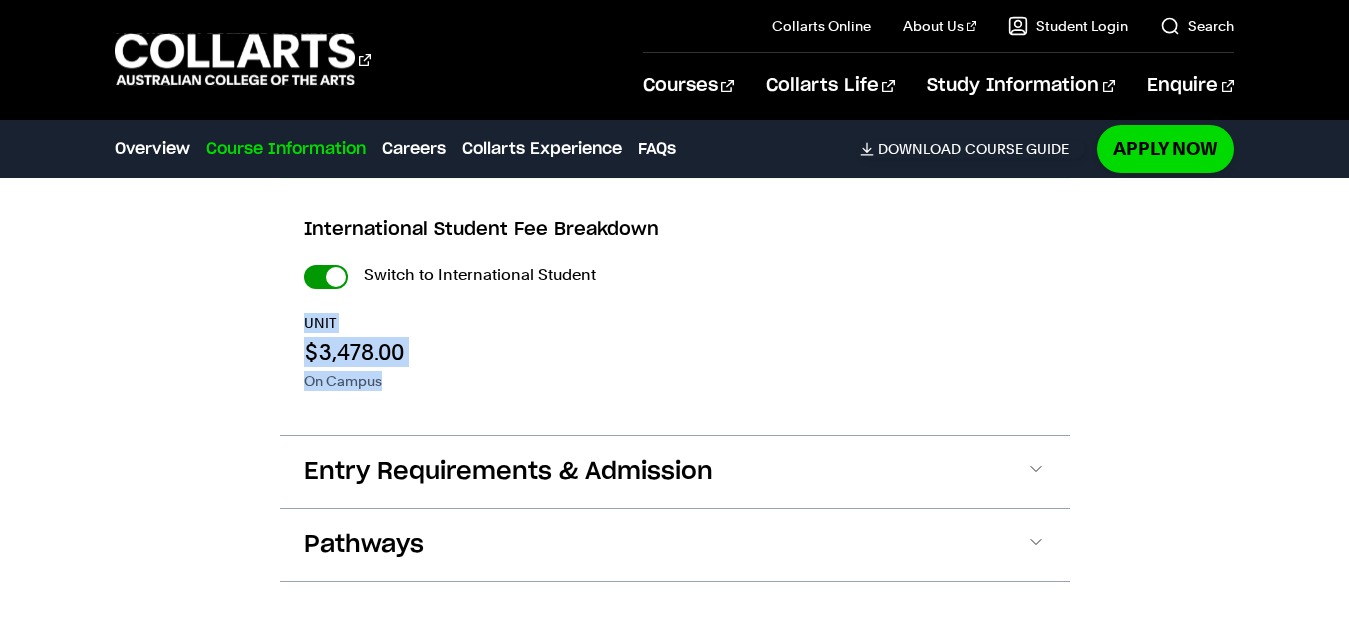 click on "International Student" at bounding box center (0, 0) 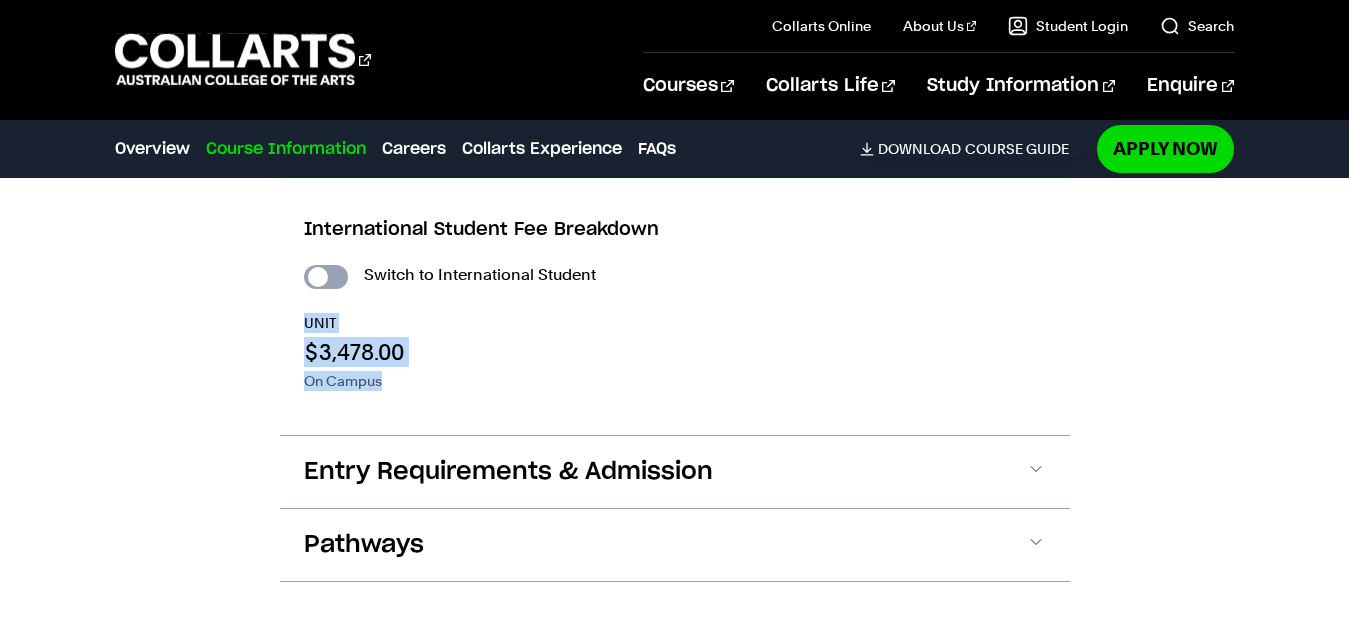 checkbox on "false" 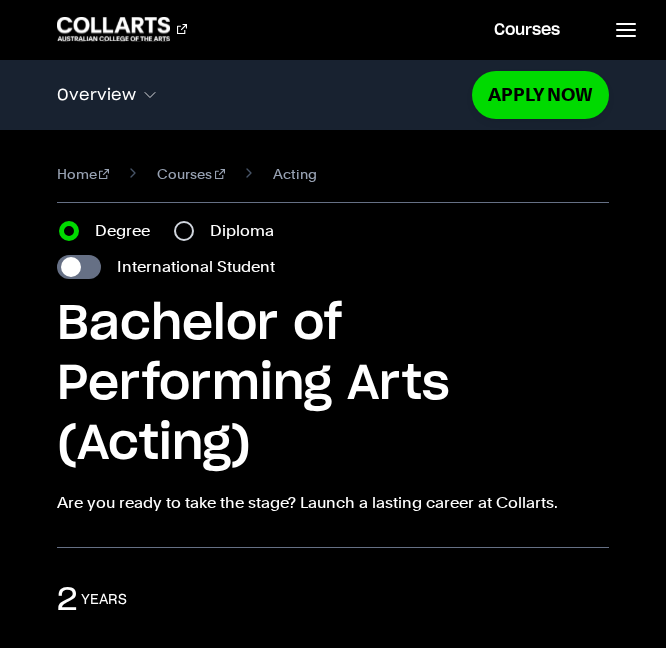 scroll, scrollTop: 1086, scrollLeft: 0, axis: vertical 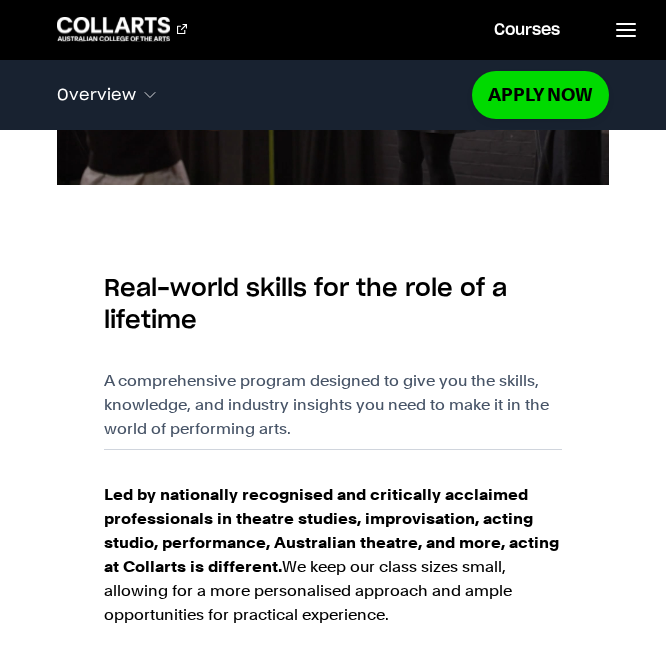 drag, startPoint x: 0, startPoint y: 0, endPoint x: 272, endPoint y: 442, distance: 518.9875 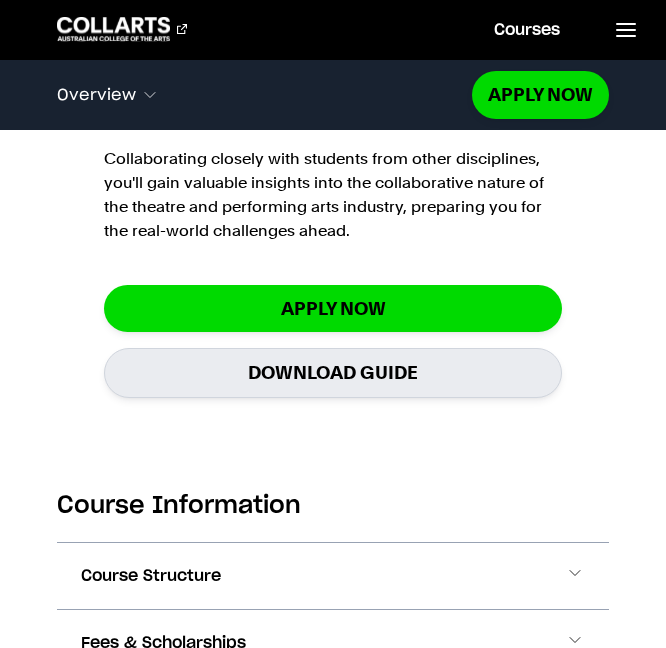 scroll, scrollTop: 0, scrollLeft: 0, axis: both 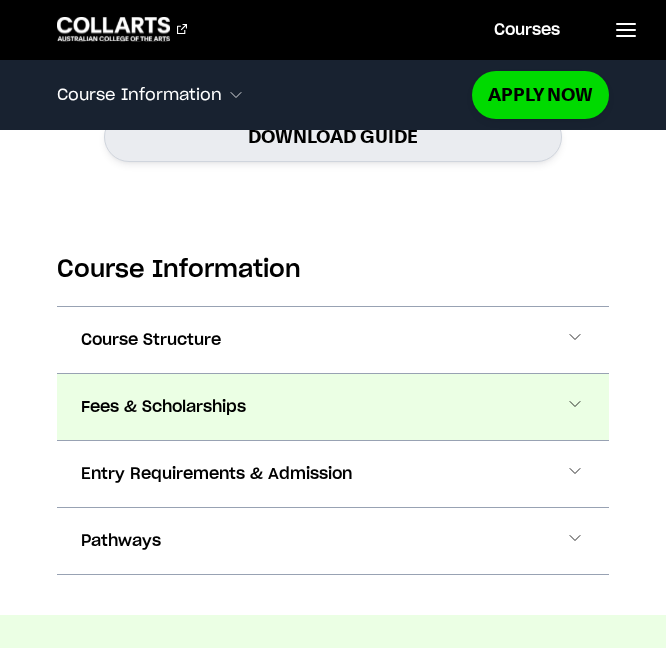click on "Fees & Scholarships" at bounding box center [333, 407] 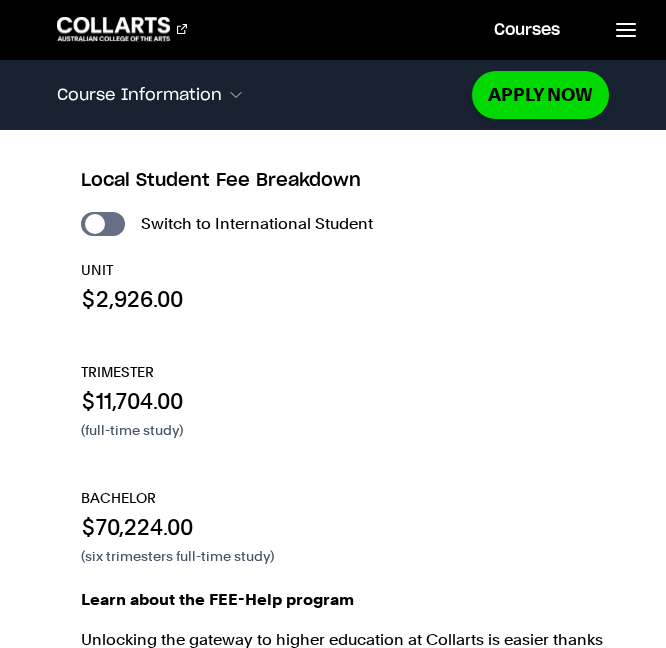 scroll, scrollTop: 2122, scrollLeft: 0, axis: vertical 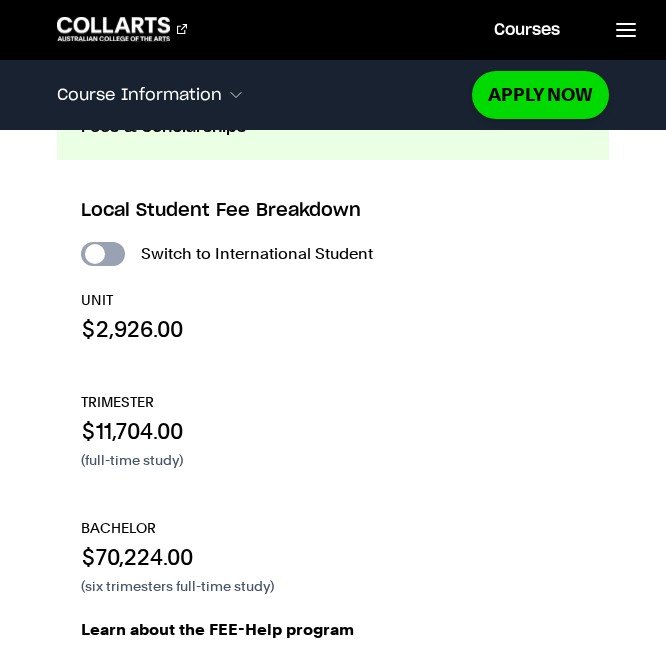 click on "International Student" at bounding box center (103, 254) 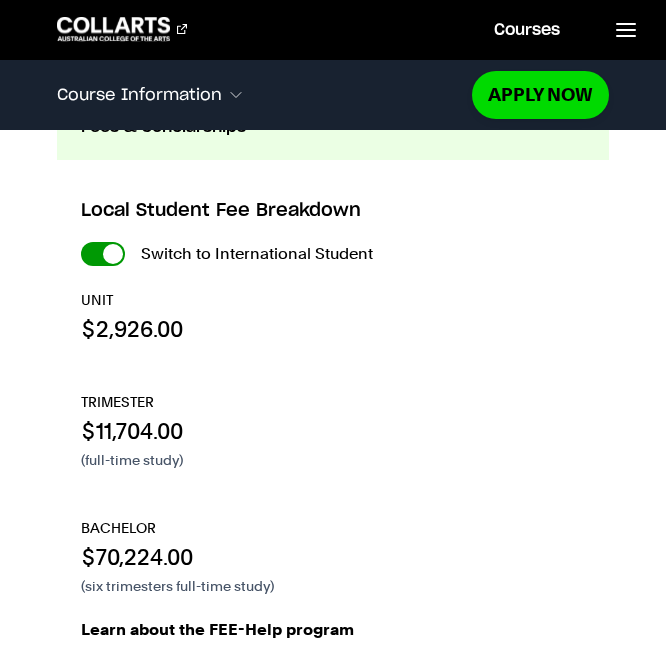 checkbox on "true" 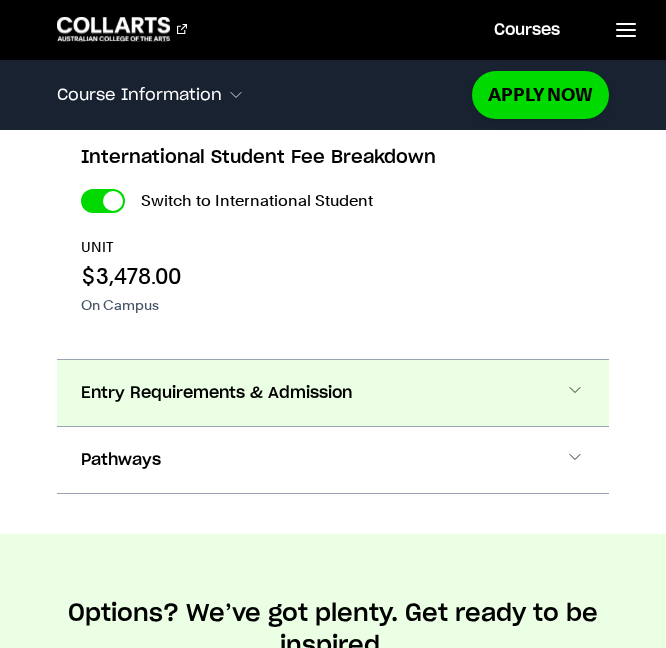 scroll, scrollTop: 2176, scrollLeft: 0, axis: vertical 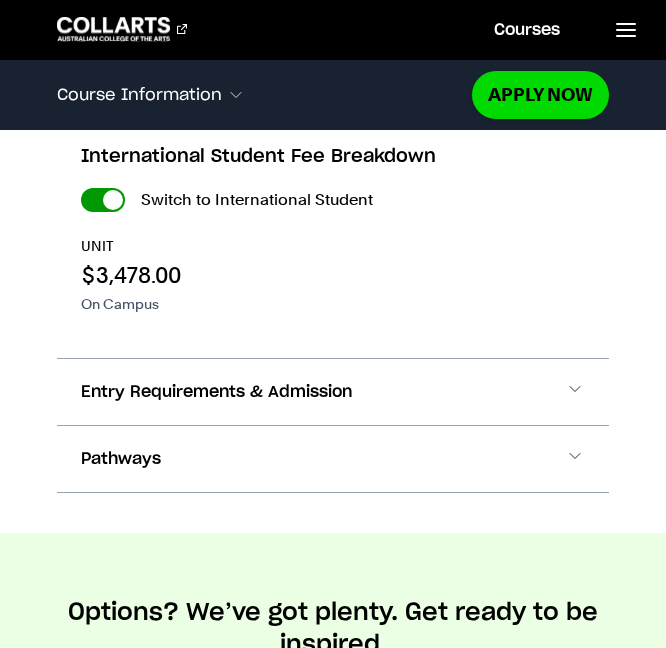 click on "International Student" at bounding box center (0, 0) 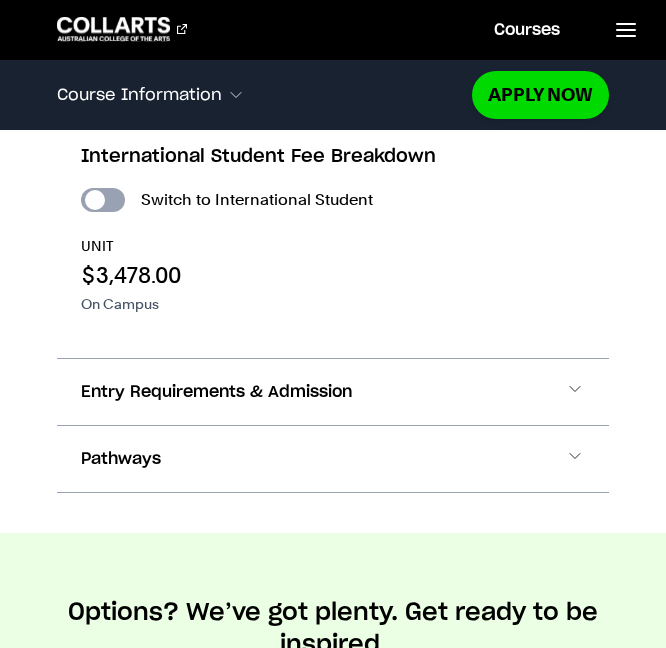 checkbox on "false" 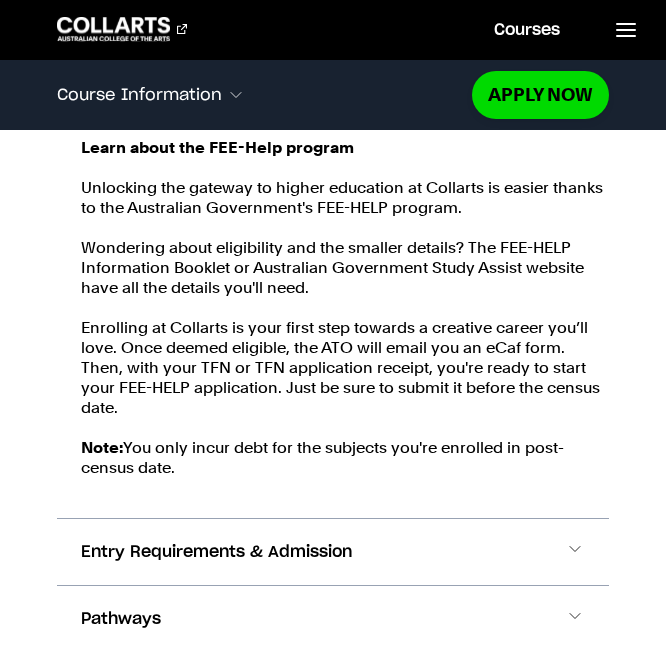 scroll, scrollTop: 2603, scrollLeft: 0, axis: vertical 